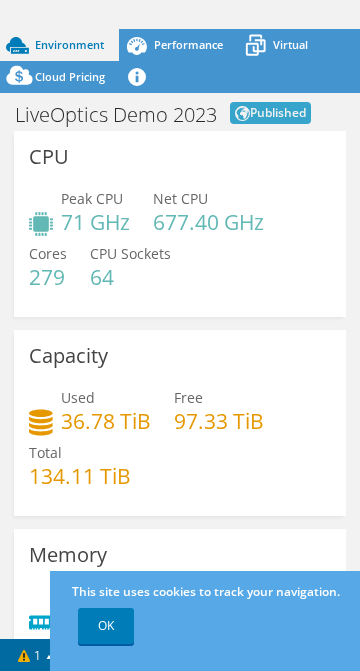 scroll, scrollTop: 164, scrollLeft: 0, axis: vertical 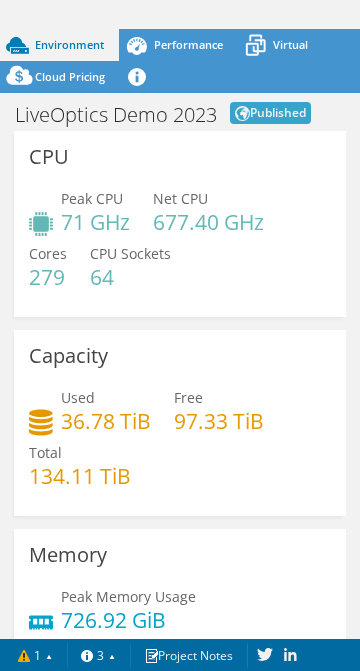 click on "Project Notes" at bounding box center (189, 655) 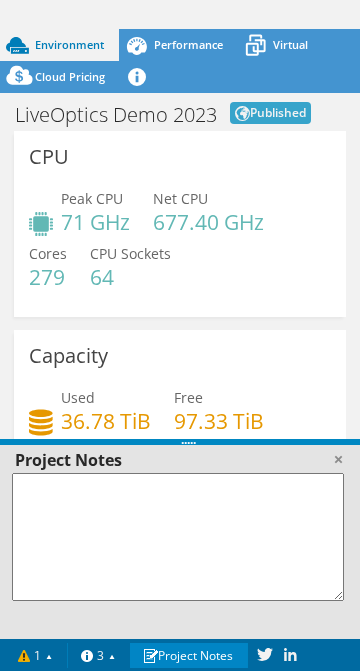click at bounding box center [178, 537] 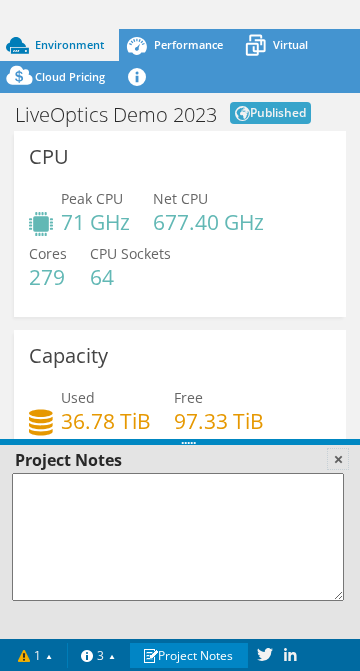 click at bounding box center [338, 459] 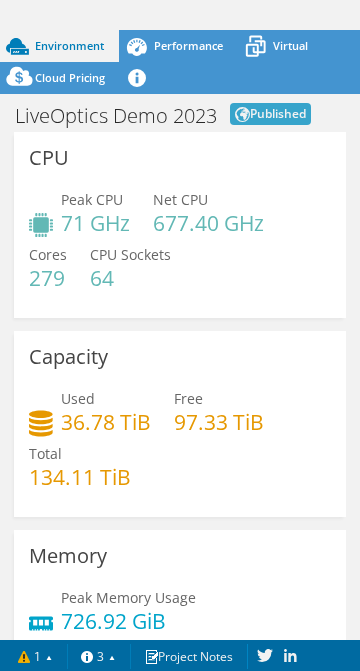 scroll, scrollTop: 164, scrollLeft: 0, axis: vertical 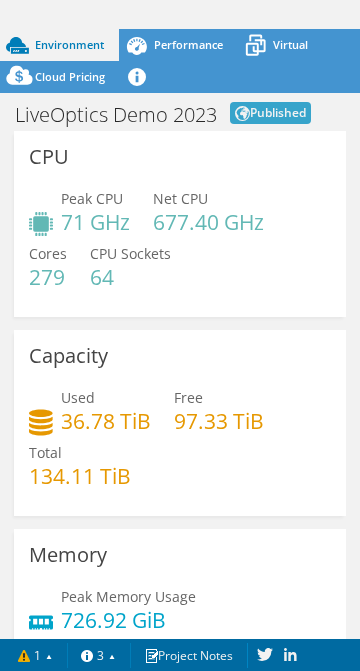 click on "1" at bounding box center (36, 655) 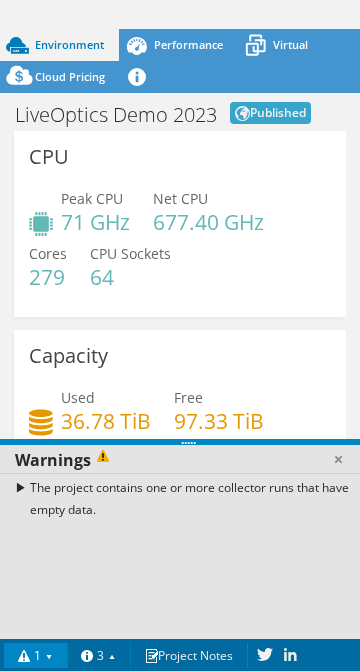 click on "The project contains one or more collector runs that have empty data." at bounding box center (188, 498) 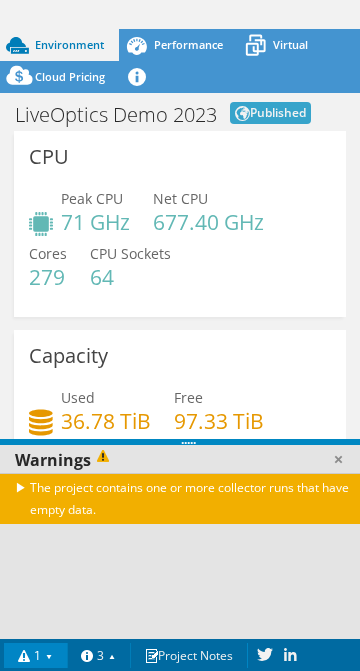 click on "Performance" at bounding box center (188, 44) 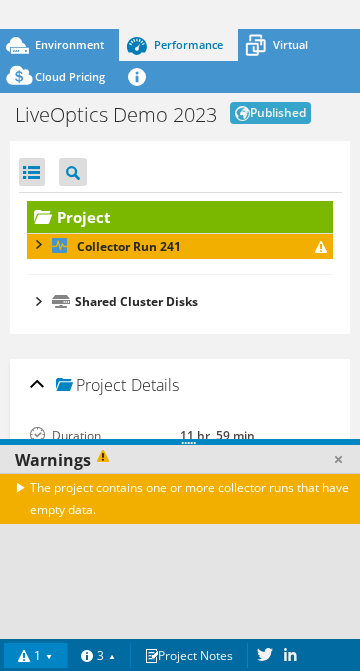click at bounding box center [32, 172] 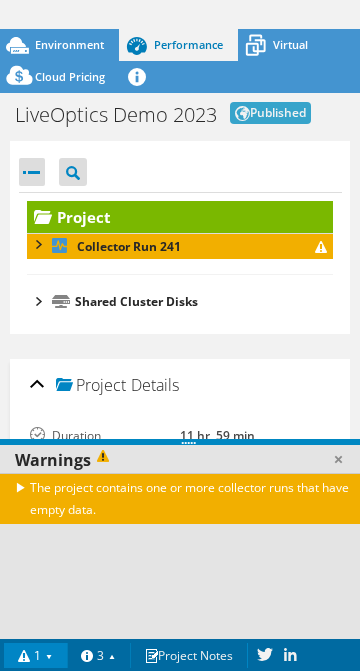 click at bounding box center (32, 172) 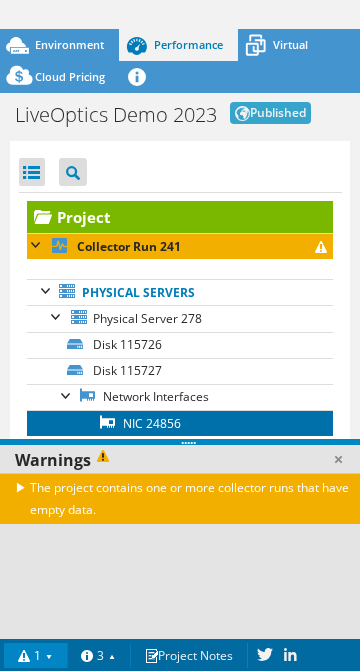 click on "NIC 24856" at bounding box center [180, 423] 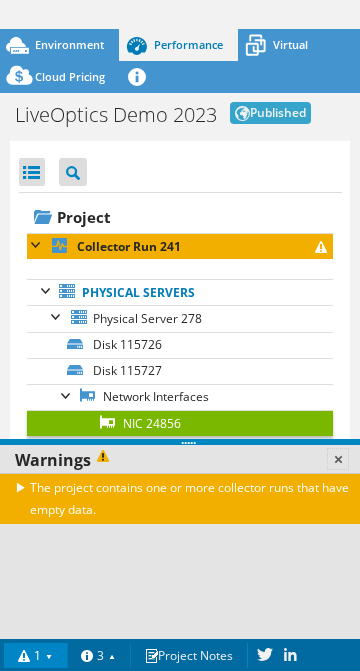 click at bounding box center [338, 459] 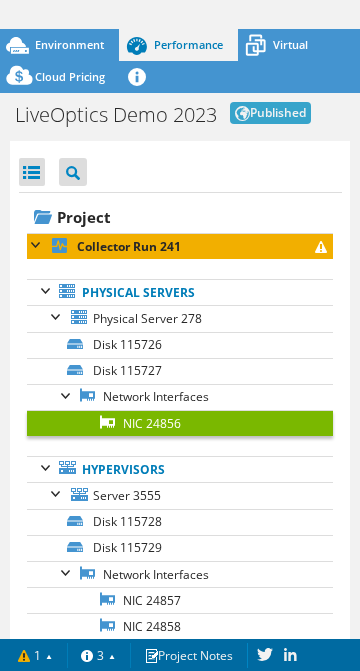 click on "Hypervisors" at bounding box center (180, 469) 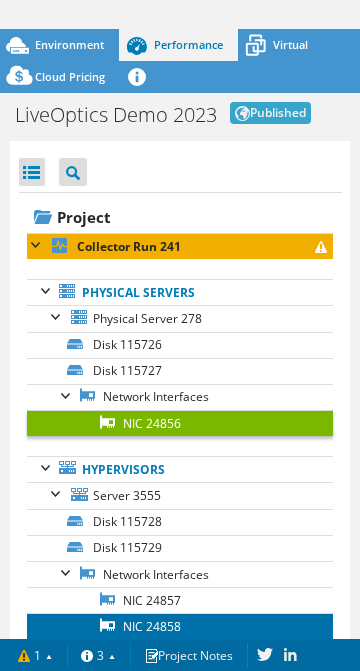 click on "NIC 24858" at bounding box center [180, 626] 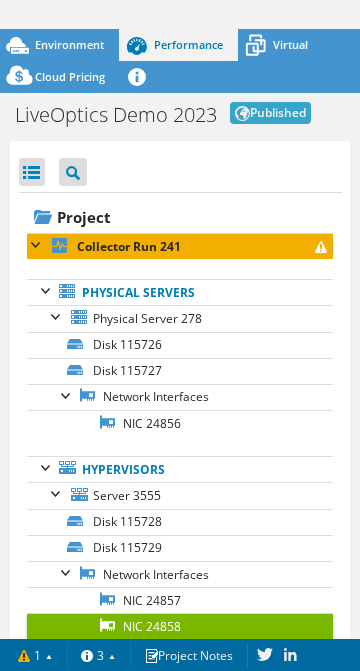 click at bounding box center (67, 571) 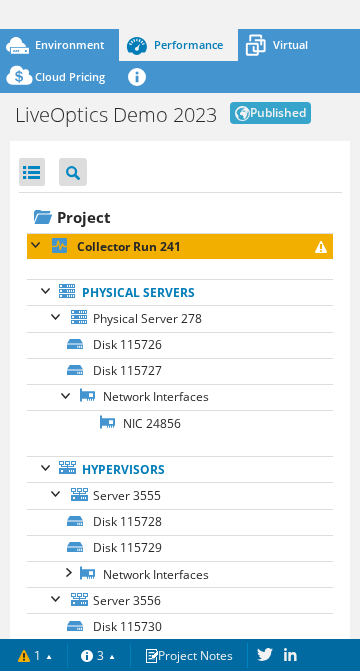 click at bounding box center [57, 597] 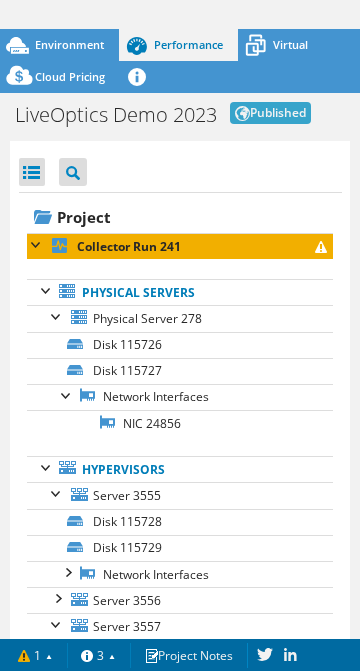 click at bounding box center [57, 623] 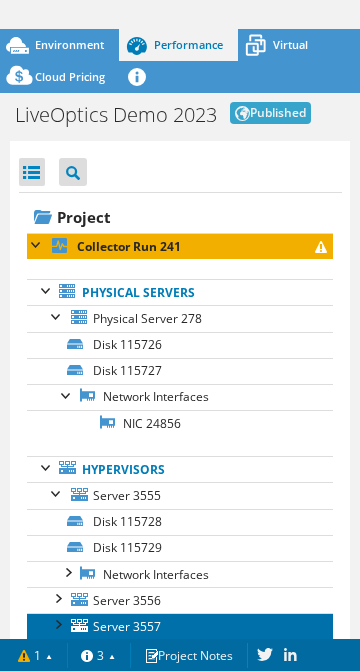 click on "Server 3557" at bounding box center (180, 626) 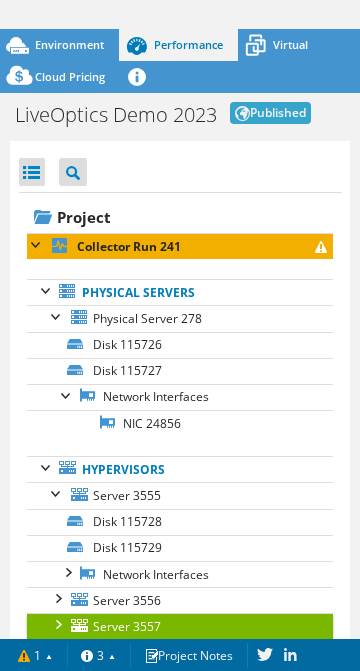 click 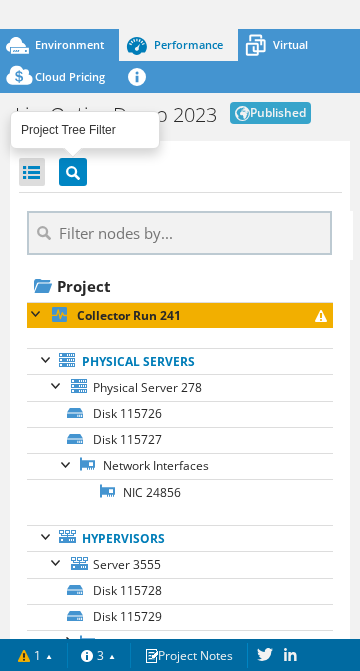 click on "Virtual" at bounding box center [280, 45] 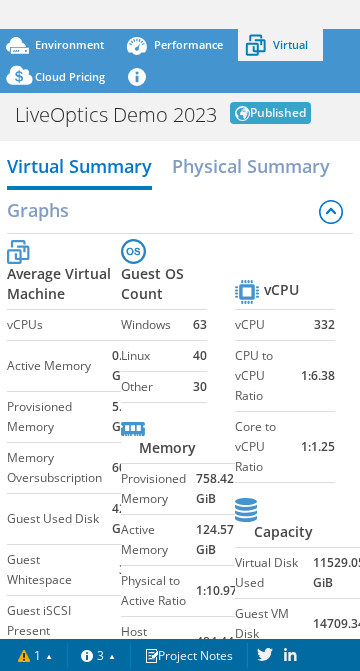 click on "Physical Summary" at bounding box center (251, 166) 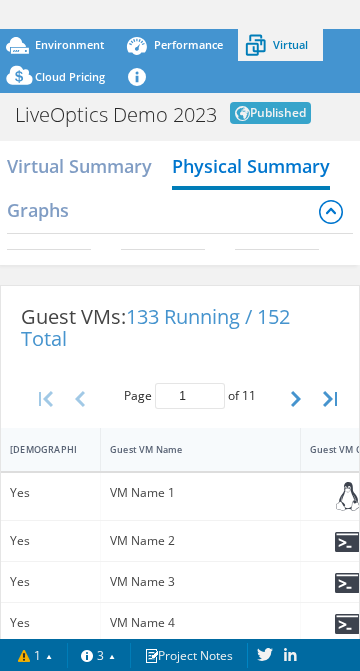 click 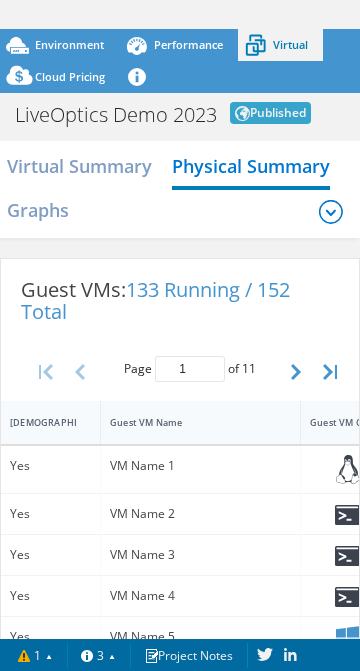 click 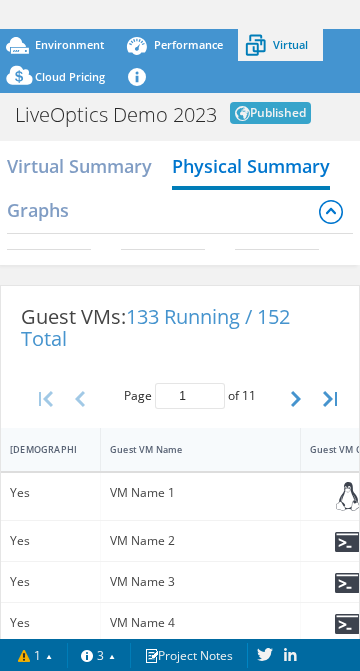 click at bounding box center (298, 244) 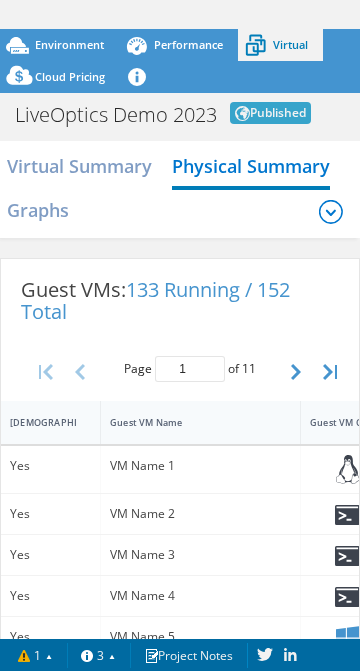 click 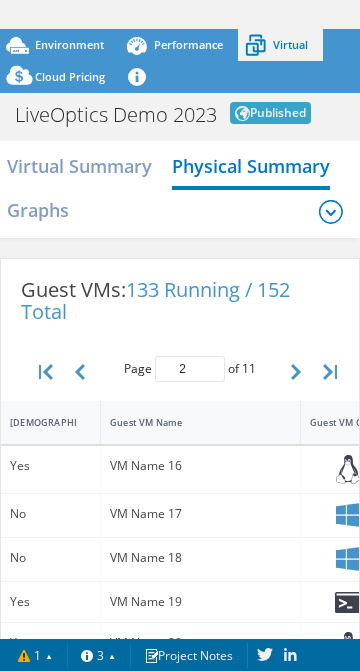 click 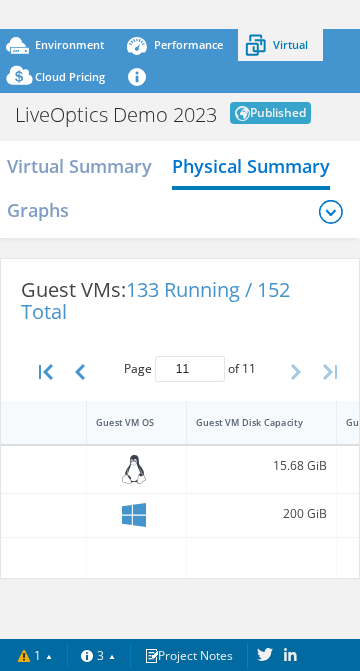 scroll, scrollTop: 0, scrollLeft: 204, axis: horizontal 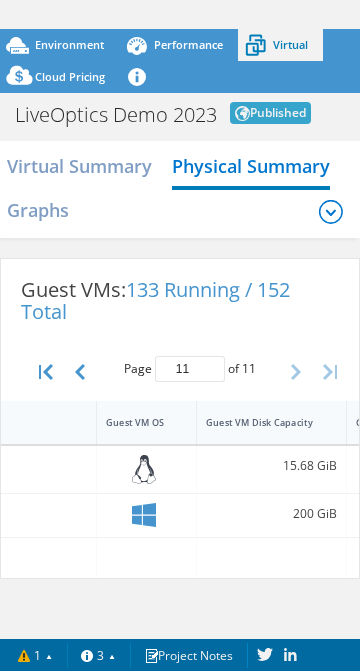 click 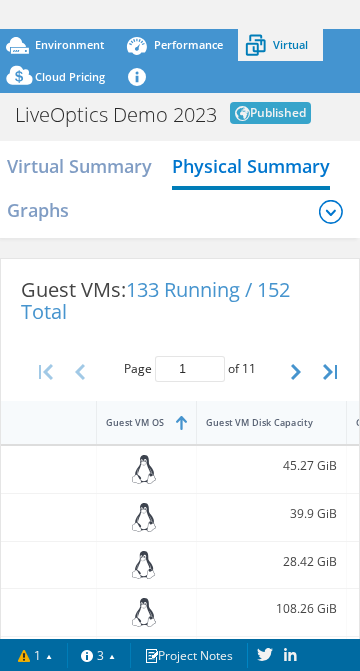click at bounding box center [196, 422] 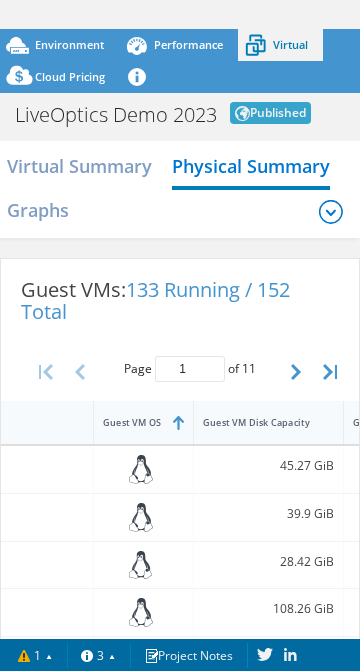 click 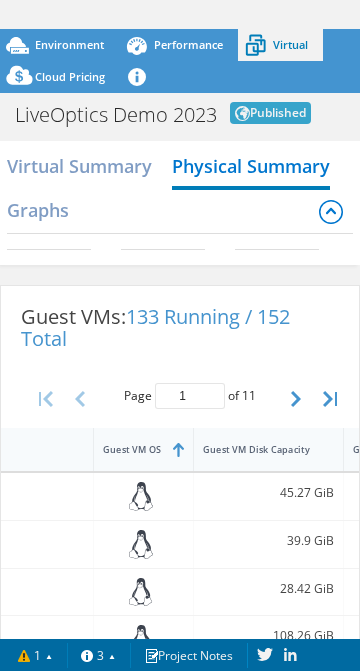 click at bounding box center (193, 449) 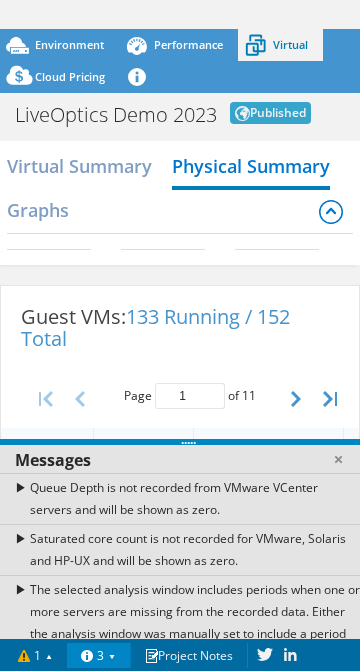 click on "Queue Depth is not recorded from VMware VCenter servers and will be shown as zero." at bounding box center [188, 498] 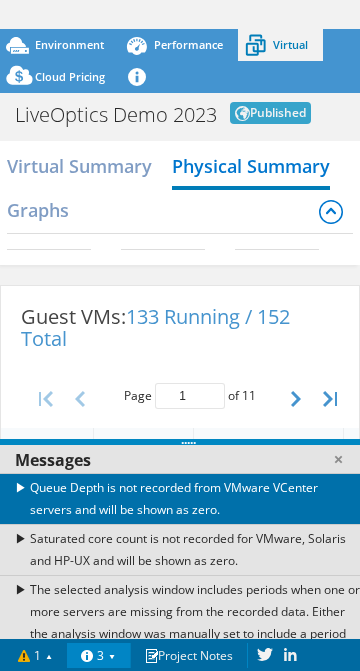 click on "Saturated core count is not recorded for VMware, Solaris and HP-UX and will be shown as zero." at bounding box center [188, 549] 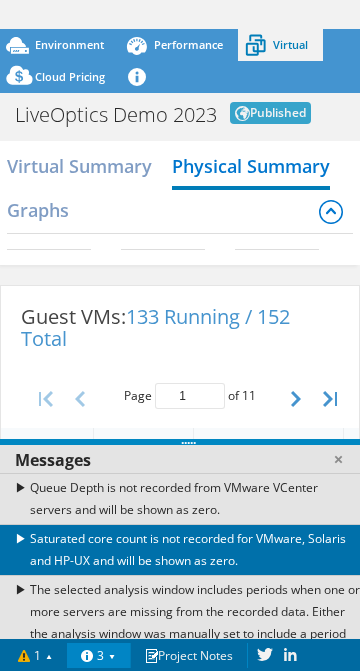 click on "The selected analysis window includes periods when one or more servers are missing from the recorded data.  Either the analysis window was manually set to include a period when not all servers were present, or the peak activity was observed outside of this full participation period." at bounding box center [188, 633] 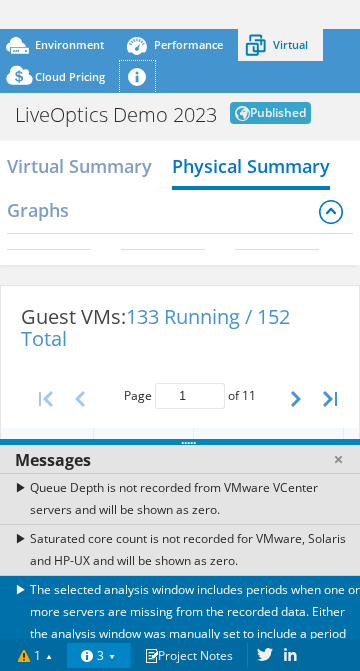 click 